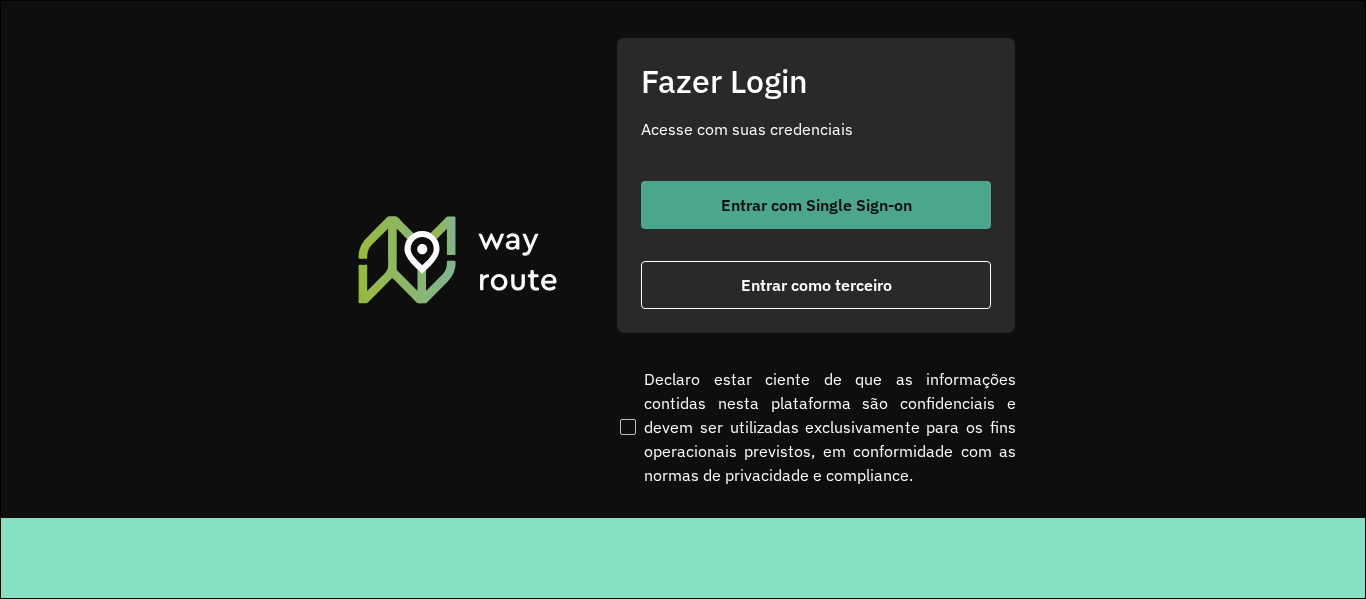 scroll, scrollTop: 0, scrollLeft: 0, axis: both 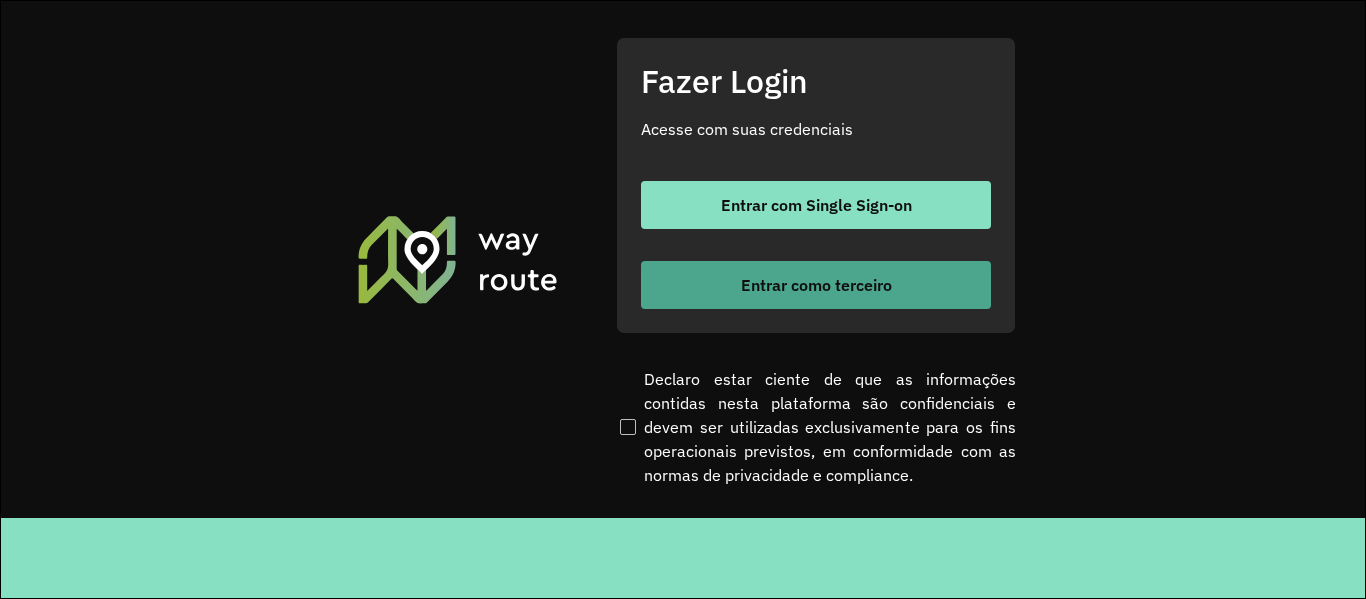 click on "Entrar como terceiro" at bounding box center [816, 285] 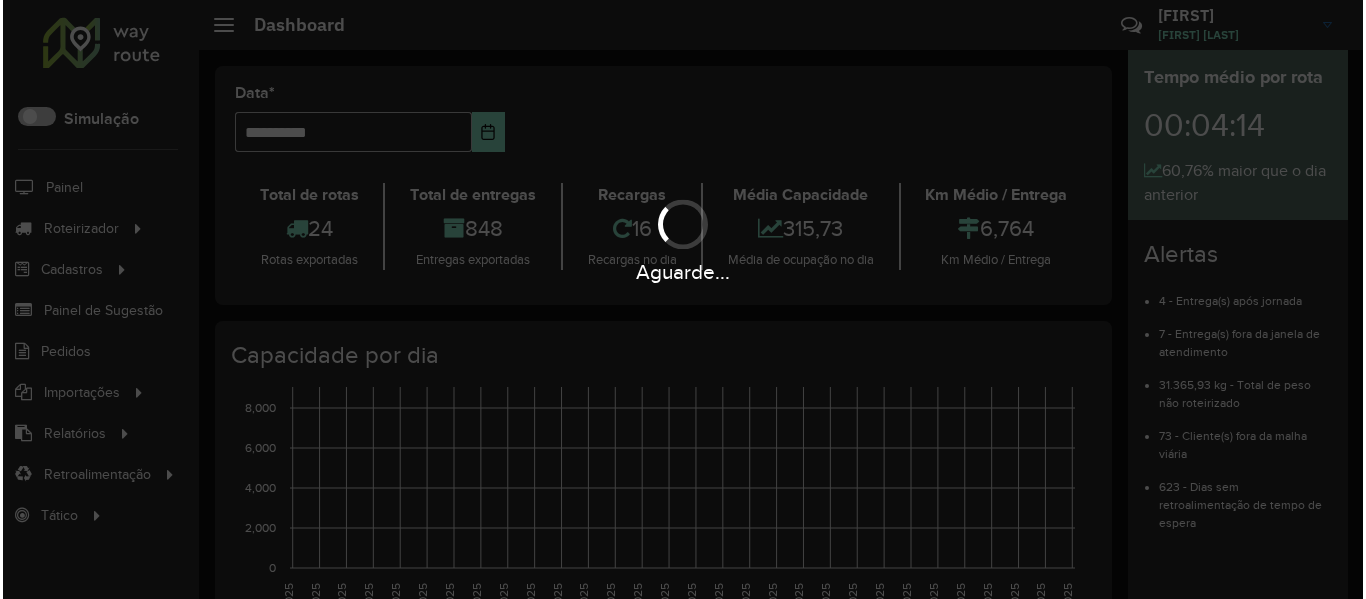 scroll, scrollTop: 0, scrollLeft: 0, axis: both 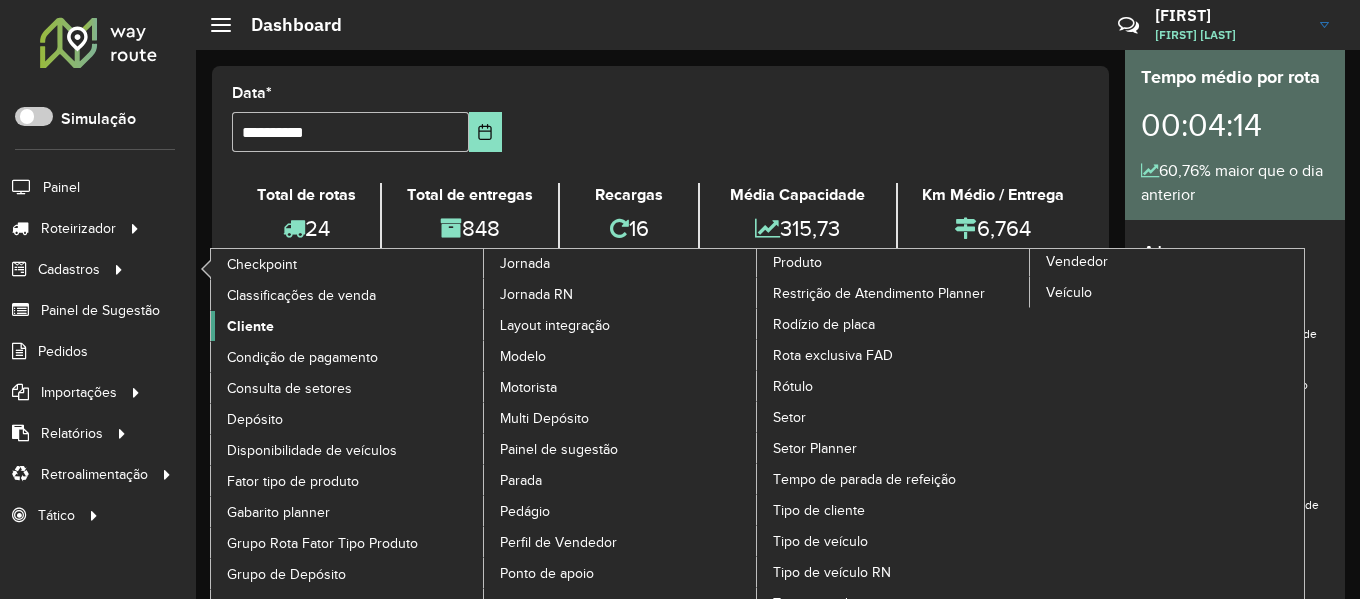 click on "Cliente" 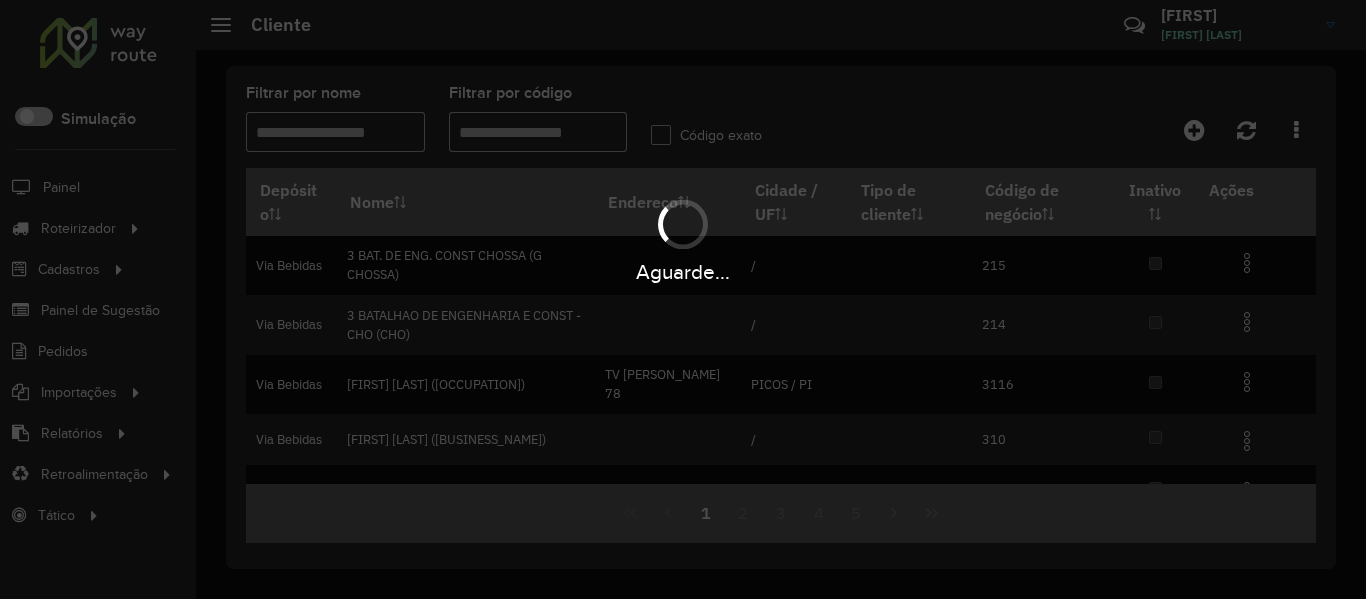 click on "Filtrar por código" at bounding box center [538, 132] 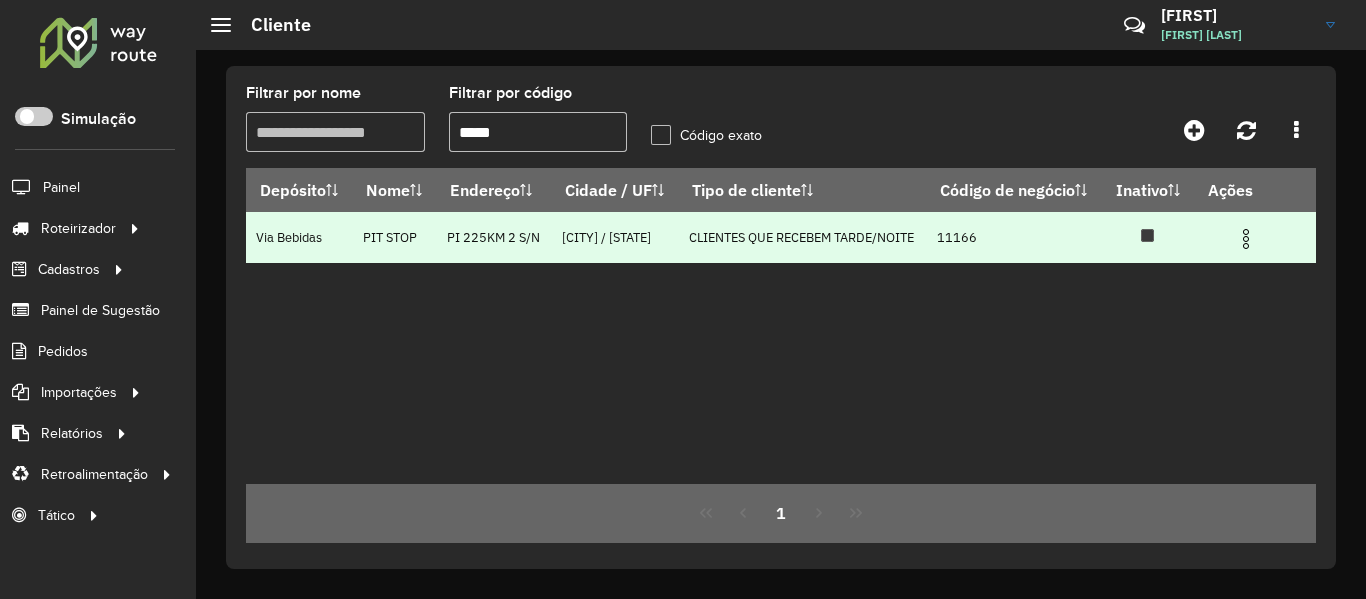type on "*****" 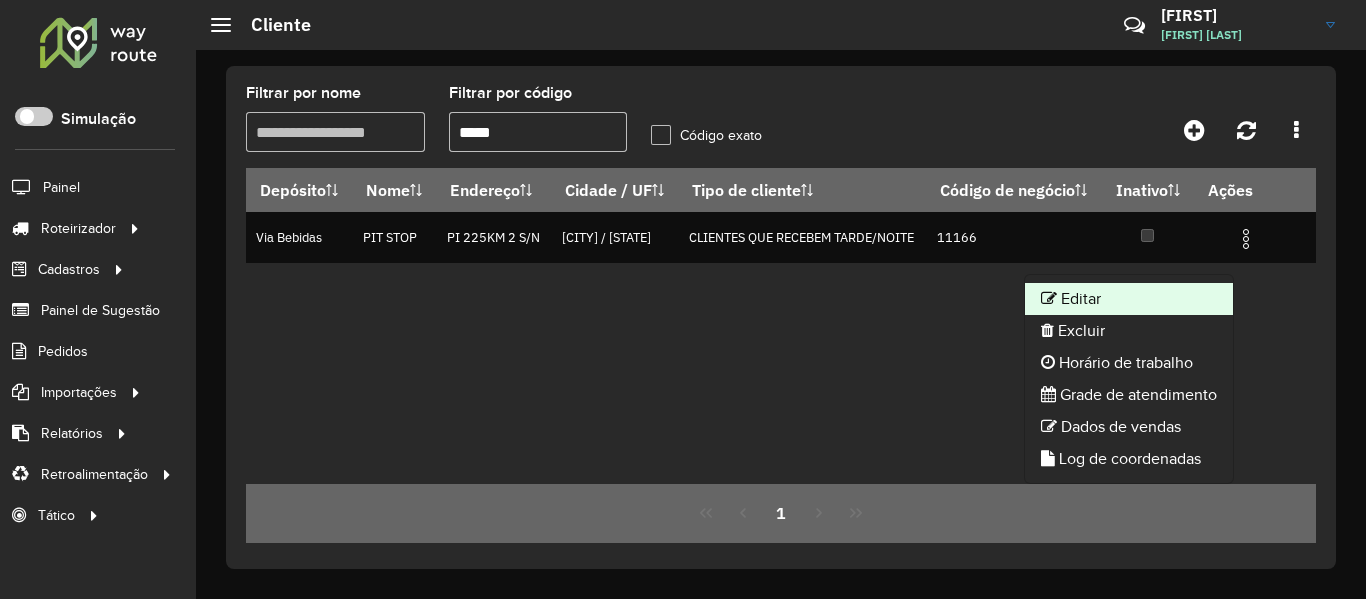 click on "Editar" 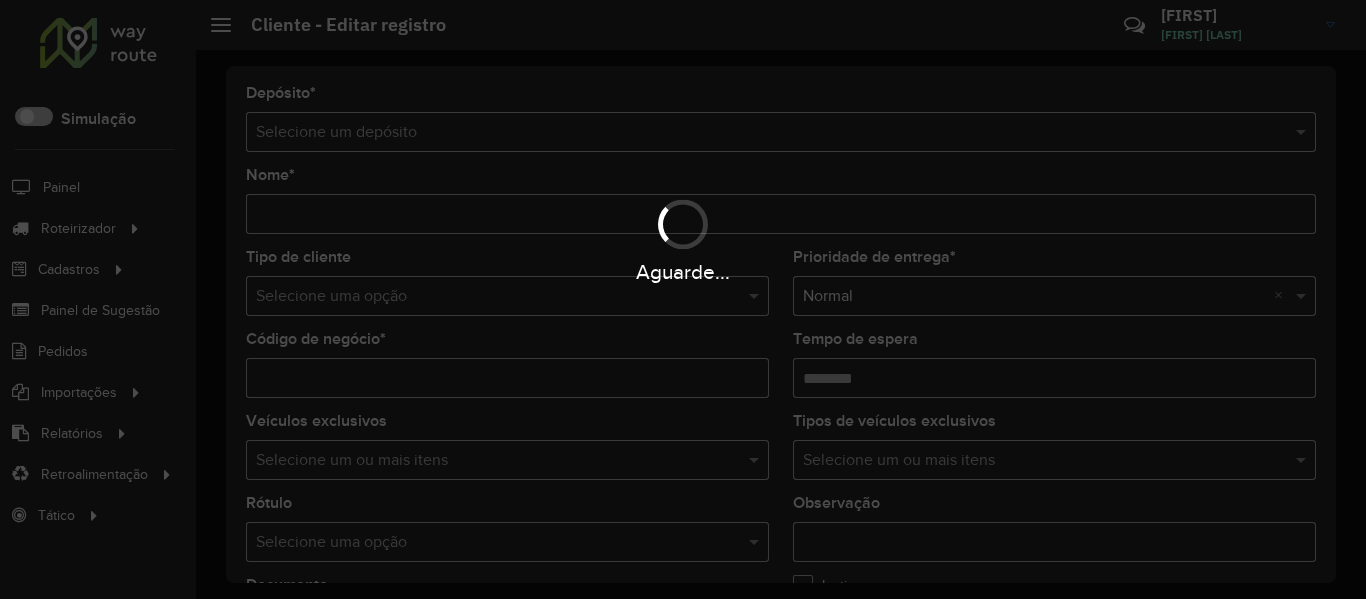 type on "********" 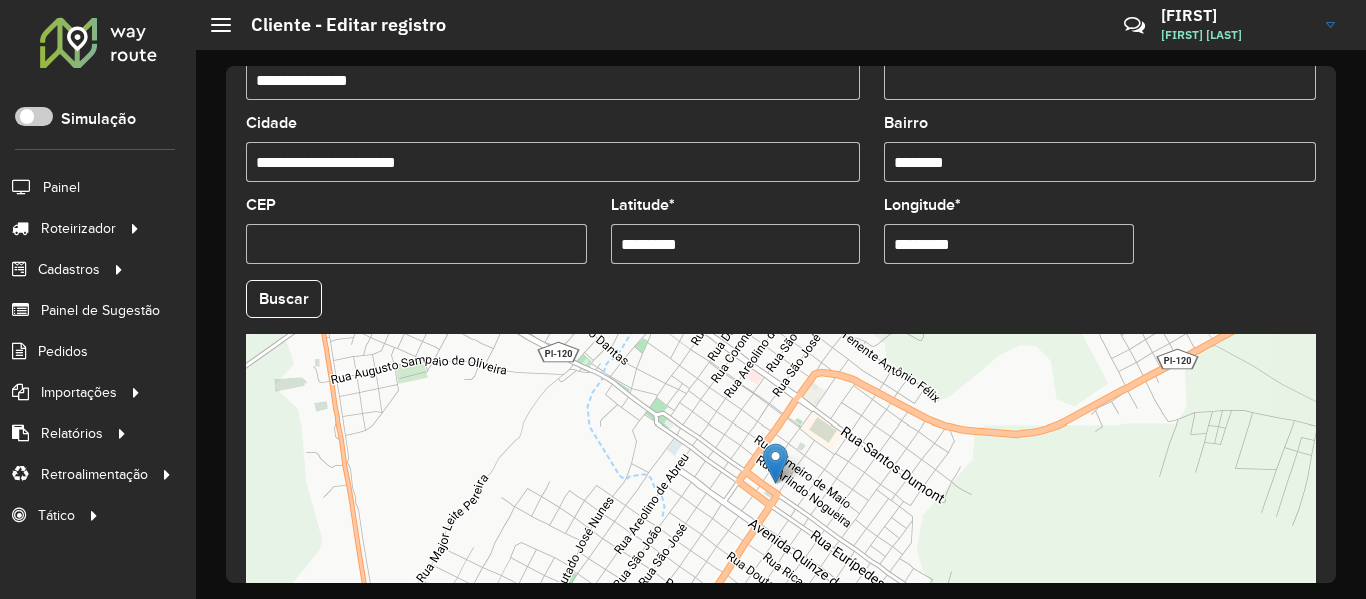 scroll, scrollTop: 889, scrollLeft: 0, axis: vertical 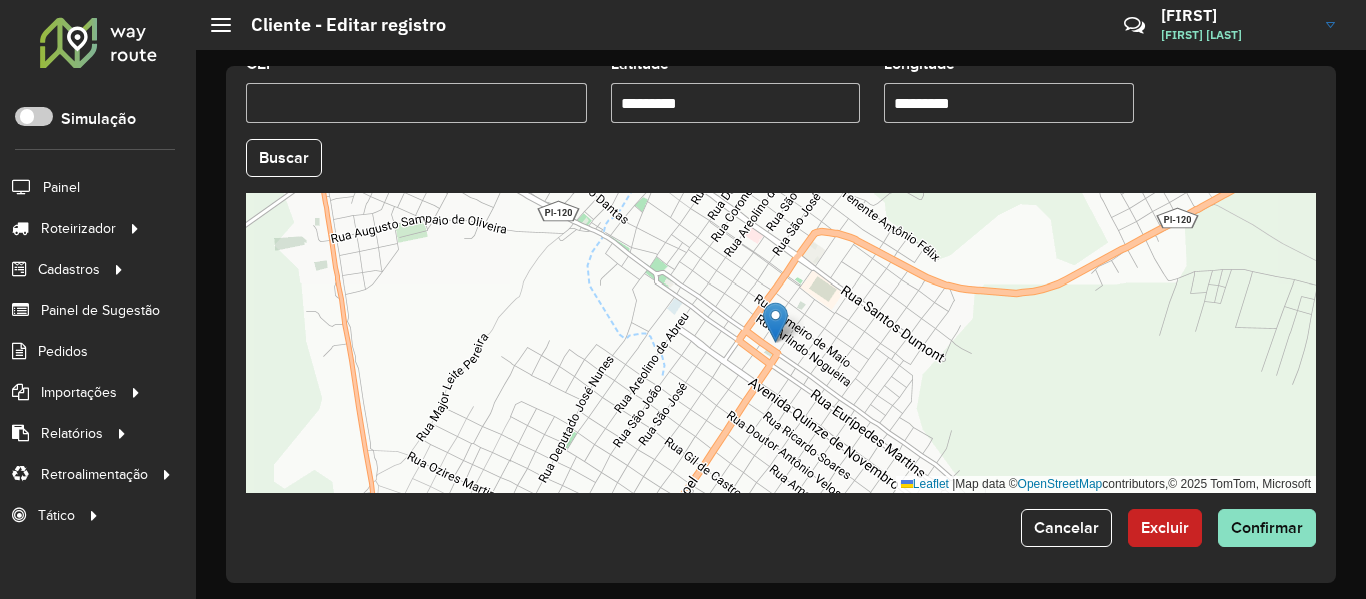 drag, startPoint x: 698, startPoint y: 111, endPoint x: 536, endPoint y: 128, distance: 162.88953 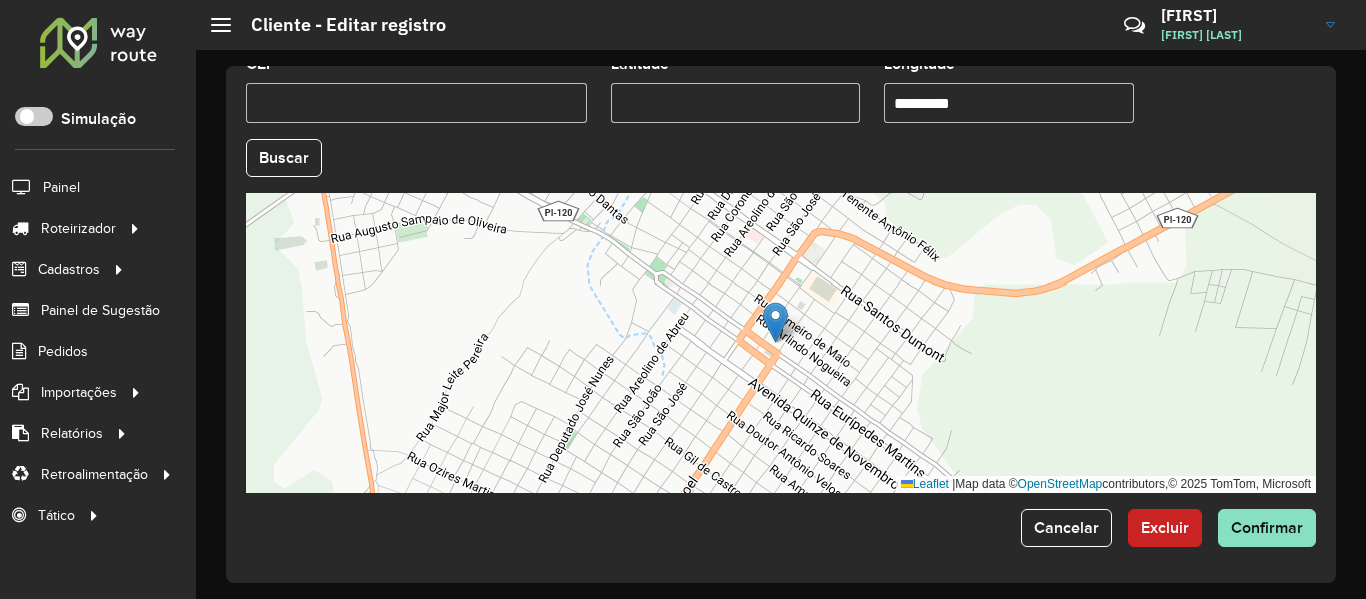 drag, startPoint x: 977, startPoint y: 80, endPoint x: 751, endPoint y: 137, distance: 233.07724 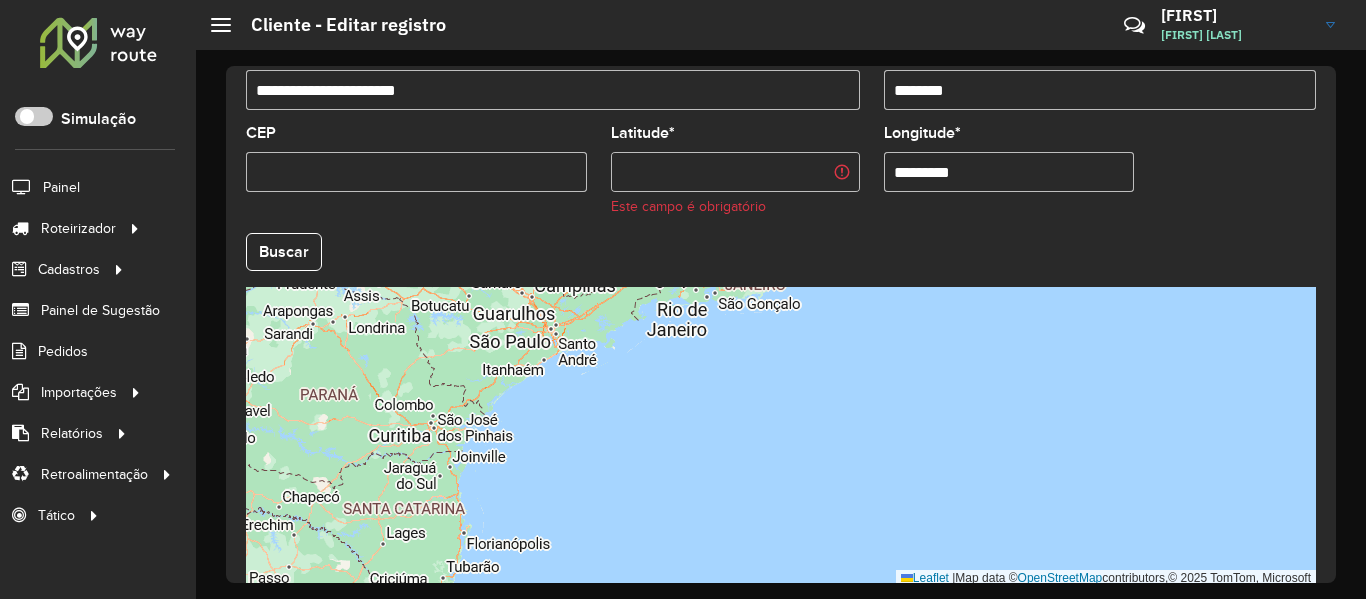 scroll, scrollTop: 789, scrollLeft: 0, axis: vertical 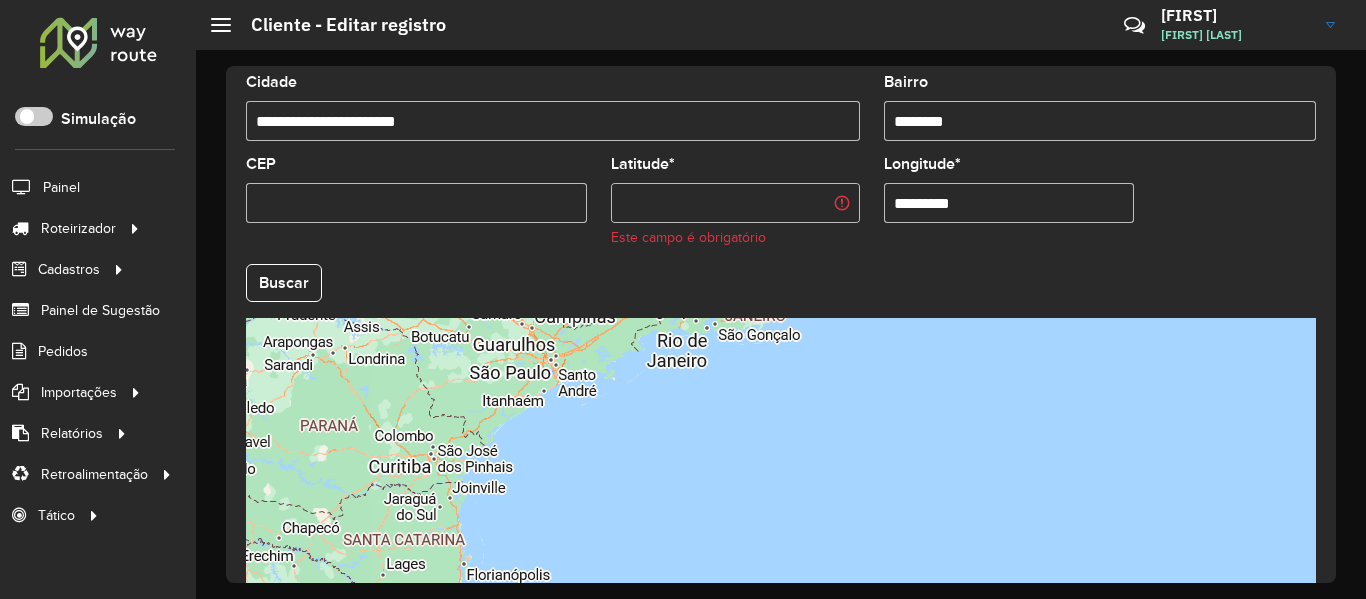 click on "Latitude  *" at bounding box center [736, 203] 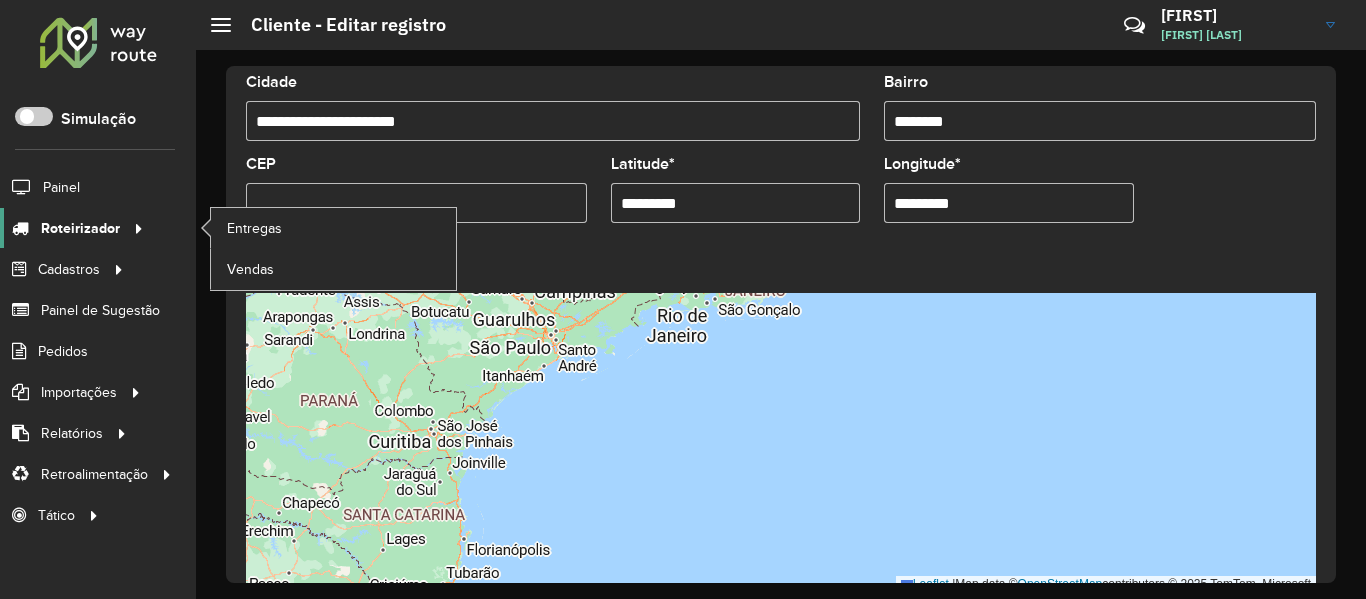 type on "*********" 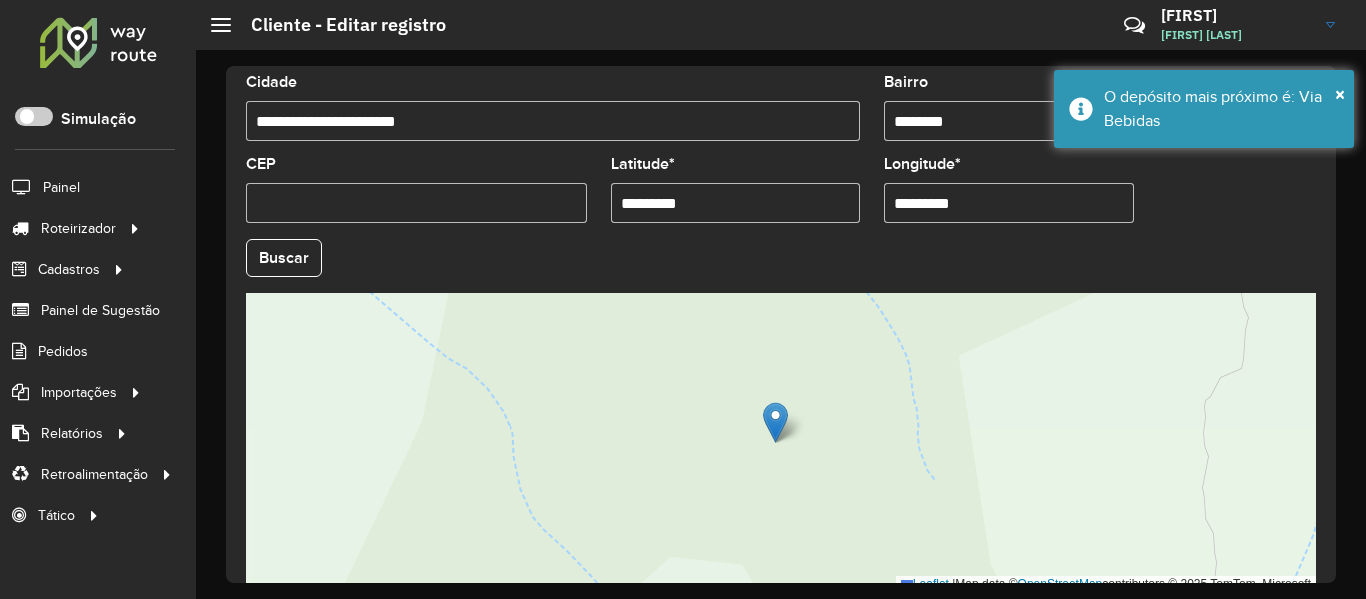 drag, startPoint x: 757, startPoint y: 238, endPoint x: 694, endPoint y: 247, distance: 63.63961 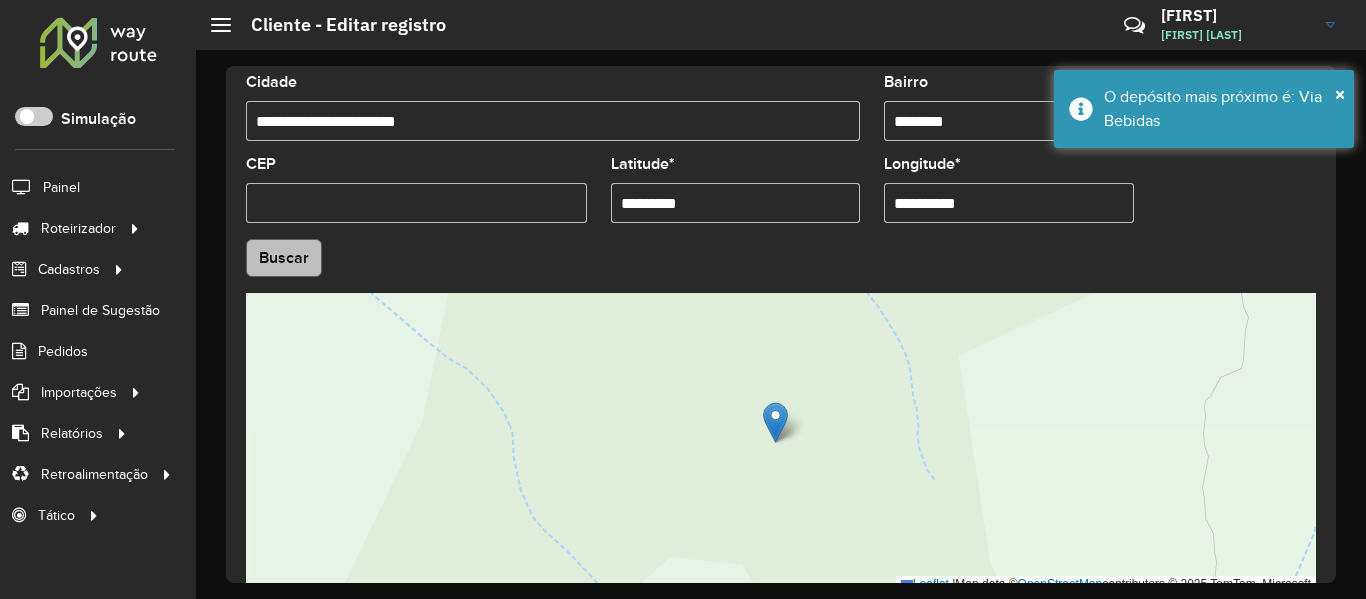 type on "**********" 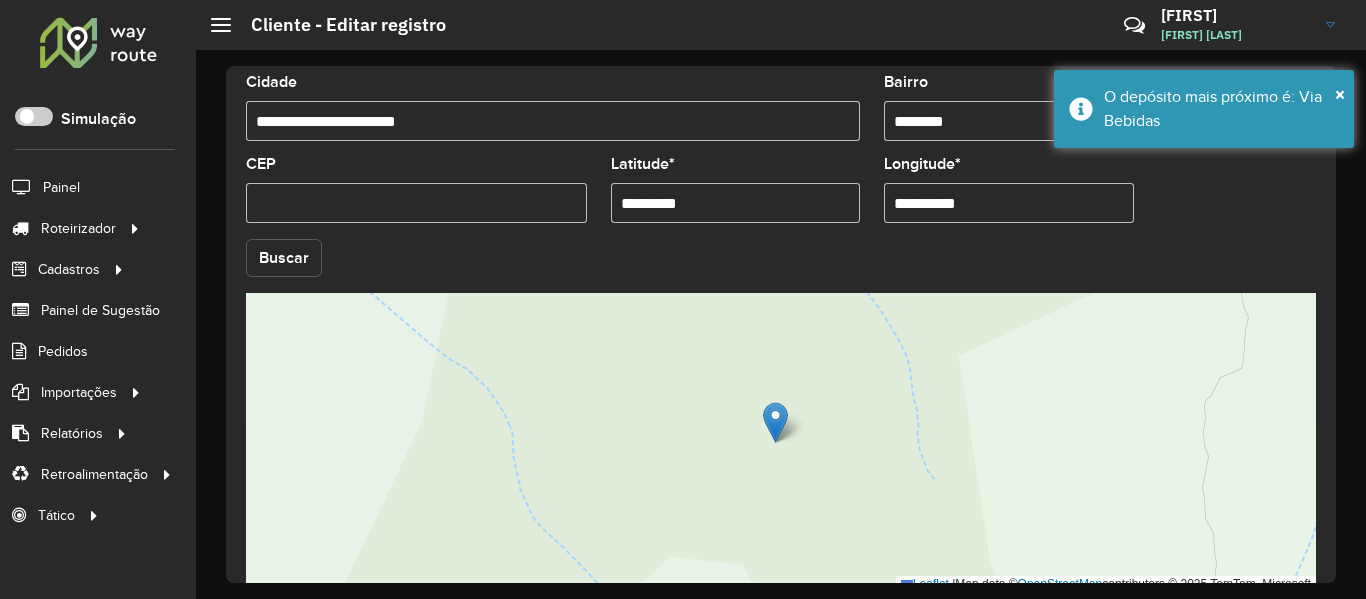 click on "Aguarde...  Pop-up bloqueado!  Seu navegador bloqueou automáticamente a abertura de uma nova janela.   Acesse as configurações e adicione o endereço do sistema a lista de permissão.   Fechar  Roteirizador AmbevTech Simulação Painel Roteirizador Entregas Vendas Cadastros Checkpoint Classificações de venda Cliente Condição de pagamento Consulta de setores Depósito Disponibilidade de veículos Fator tipo de produto Gabarito planner Grupo Rota Fator Tipo Produto Grupo de Depósito Grupo de rotas exclusiva Grupo de setores Jornada Jornada RN Layout integração Modelo Motorista Multi Depósito Painel de sugestão Parada Pedágio Perfil de Vendedor Ponto de apoio Ponto de apoio FAD Prioridade pedido Produto Restrição de Atendimento Planner Rodízio de placa Rota exclusiva FAD Rótulo Setor Setor Planner Tempo de parada de refeição Tipo de cliente Tipo de veículo Tipo de veículo RN Transportadora Usuário Vendedor Veículo Painel de Sugestão Pedidos Importações Classificação e volume de venda" at bounding box center (683, 299) 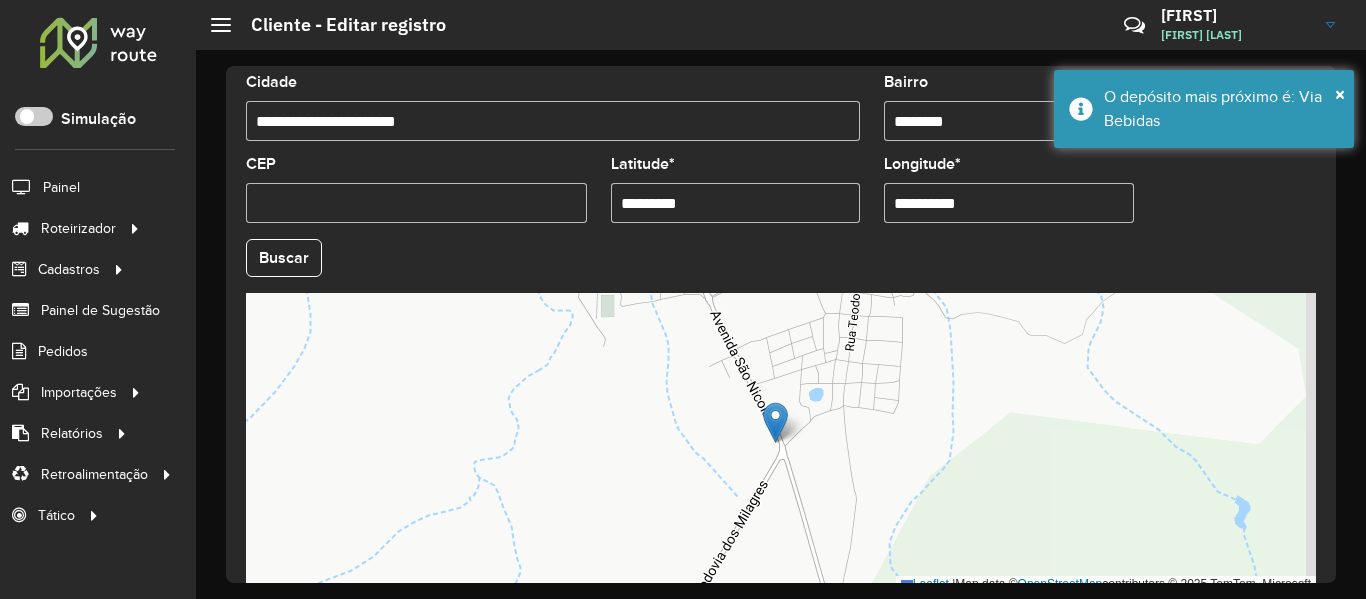 scroll, scrollTop: 889, scrollLeft: 0, axis: vertical 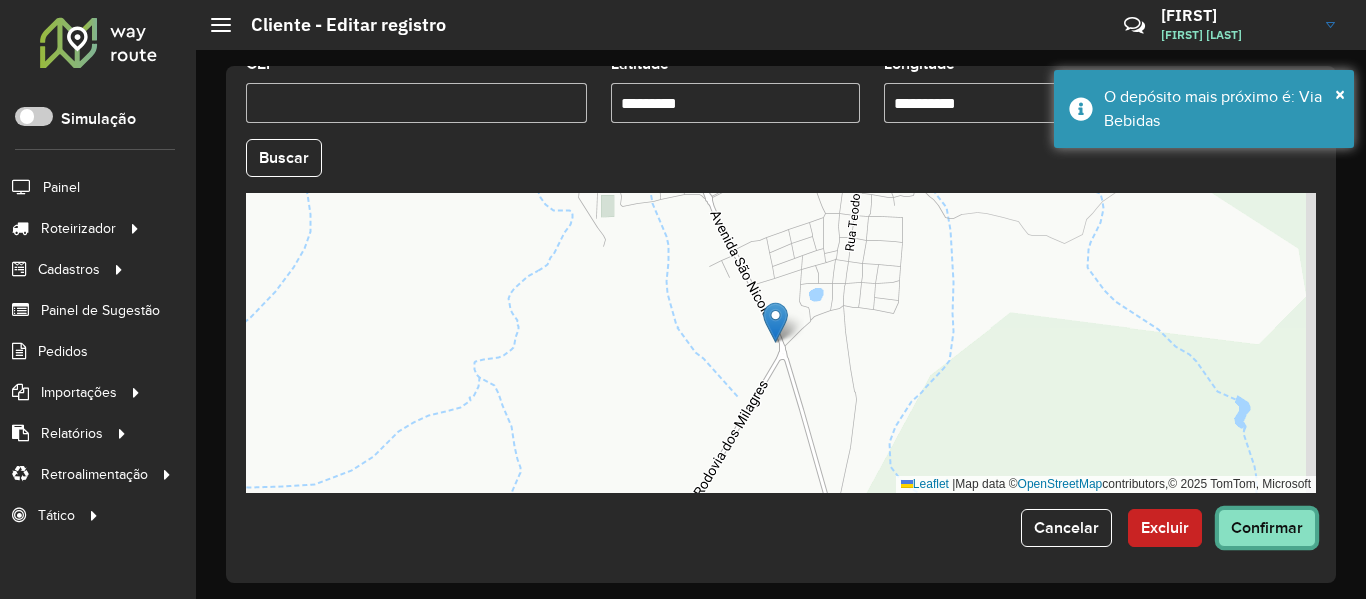 click on "Confirmar" 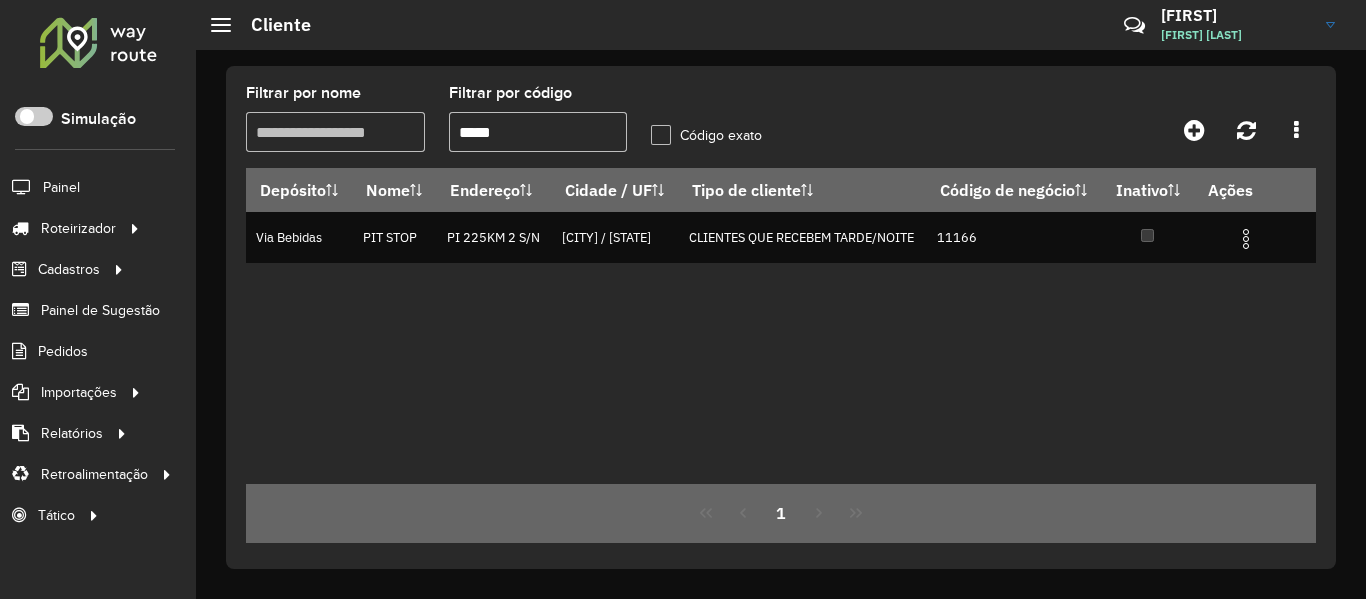 click on "Filtrar por nome   Filtrar por código  *****  Código exato" 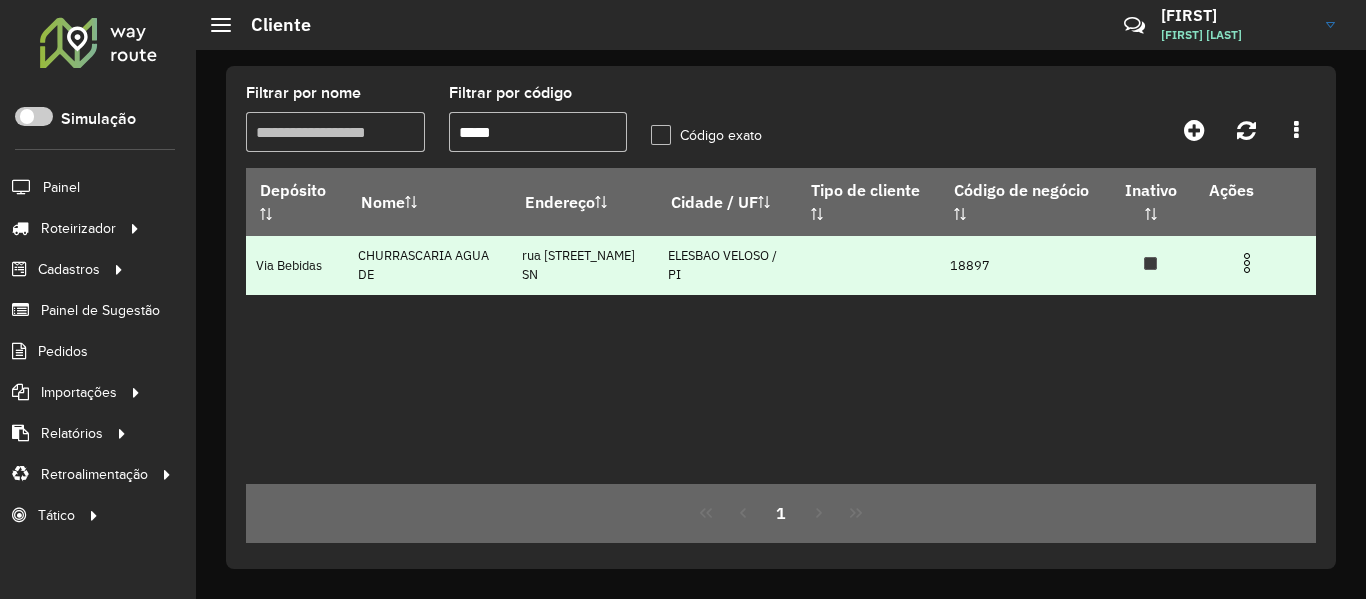 type on "*****" 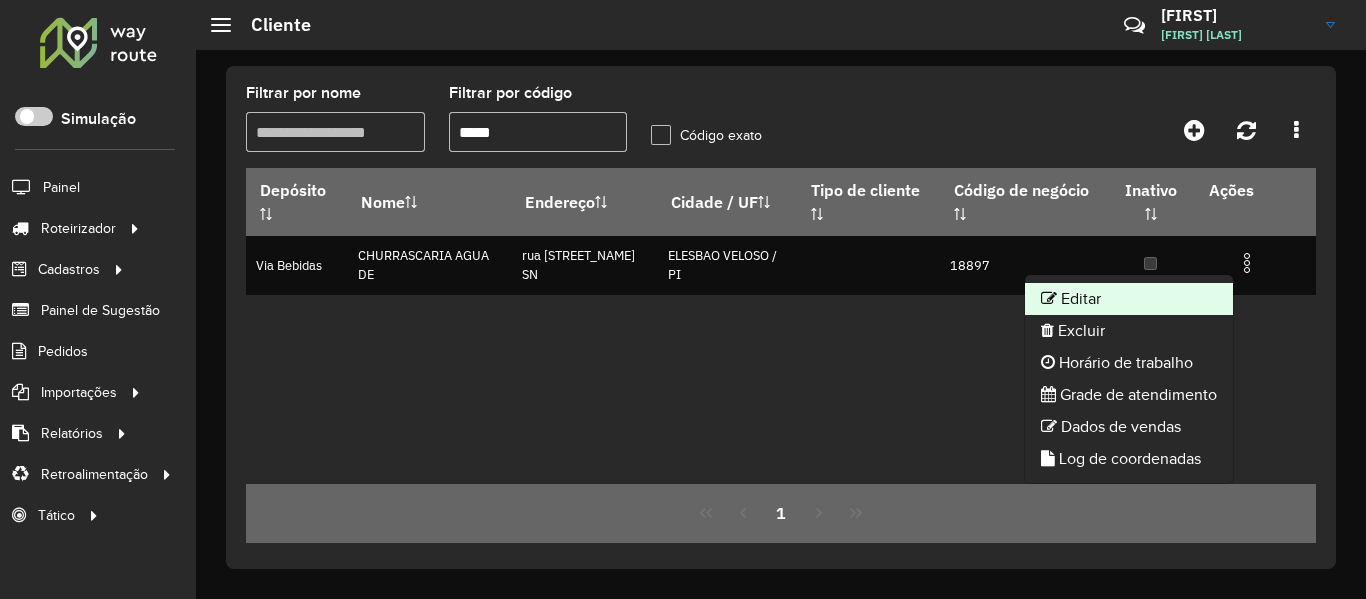 click on "Editar" 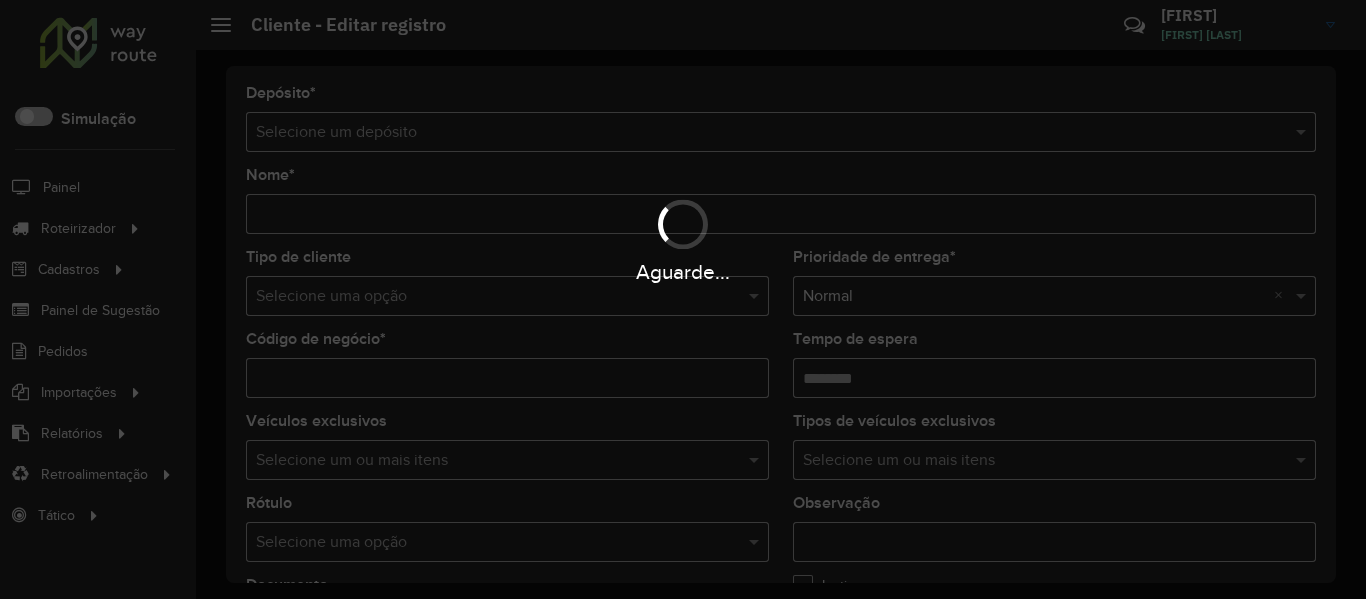 type on "**********" 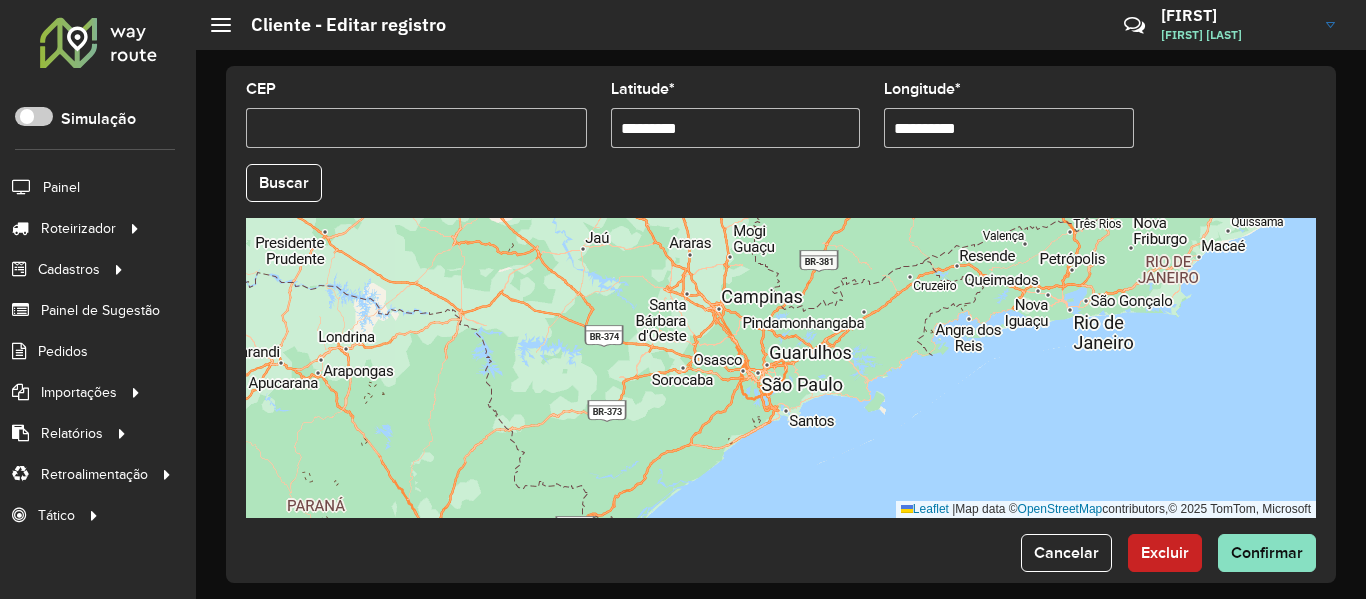 scroll, scrollTop: 889, scrollLeft: 0, axis: vertical 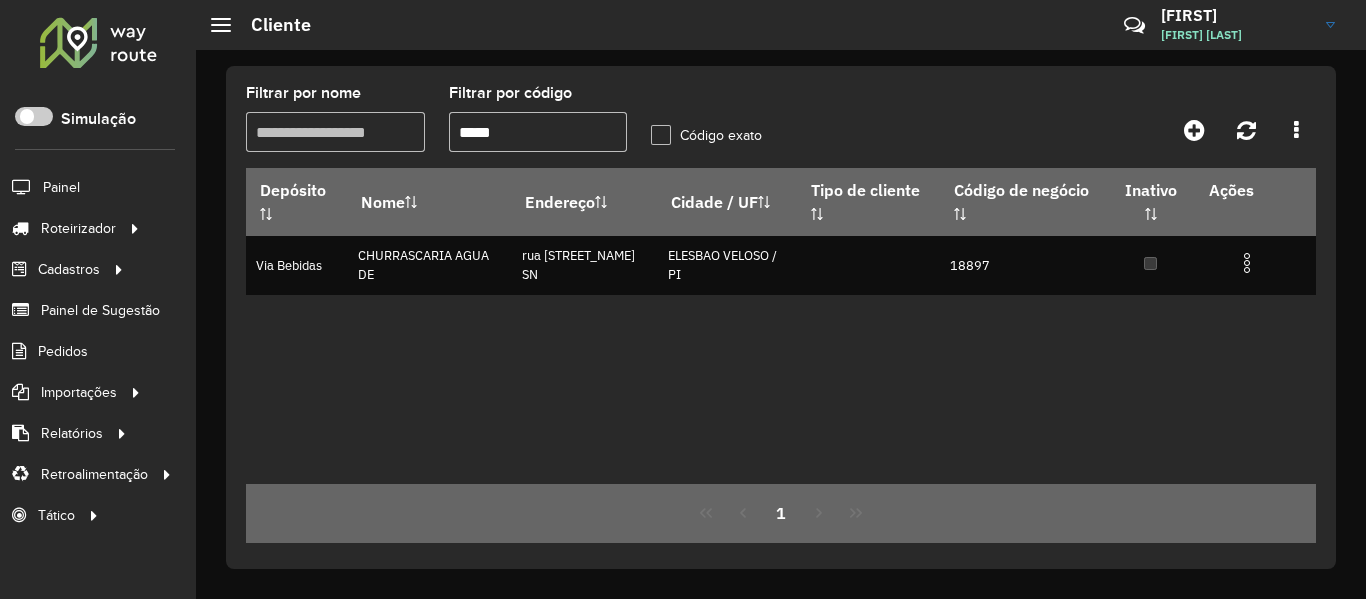 click on "Roteirizador AmbevTech Simulação Painel Roteirizador Entregas Vendas Cadastros Checkpoint Classificações de venda Cliente Condição de pagamento Consulta de setores Depósito Disponibilidade de veículos Fator tipo de produto Gabarito planner Grupo Rota Fator Tipo Produto Grupo de Depósito Grupo de rotas exclusiva Grupo de setores Jornada Jornada RN Layout integração Modelo Motorista Multi Depósito Painel de sugestão Parada Pedágio Perfil de Vendedor Ponto de apoio Ponto de apoio FAD Prioridade pedido Produto Restrição de Atendimento Planner Rodízio de placa Rota exclusiva FAD Rótulo Setor Setor Planner Tempo de parada de refeição Tipo de cliente Tipo de veículo Tipo de veículo RN Transportadora Usuário Vendedor Veículo Painel de Sugestão Pedidos Importações Classificação e volume de venda Clientes Fator tipo produto Gabarito planner Grade de atendimento Janela de atendimento Localização Pedidos Restrição de Atendimento Planner Tempo de espera Vendedor Veículos Relatórios Setor" 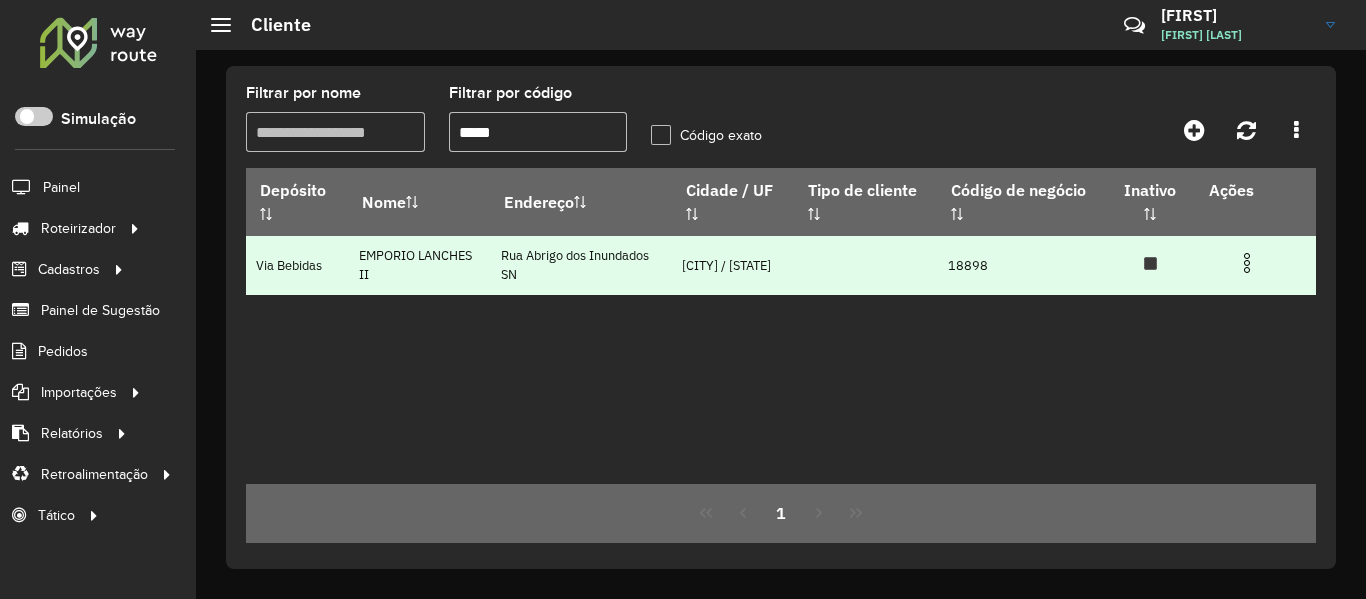 type on "*****" 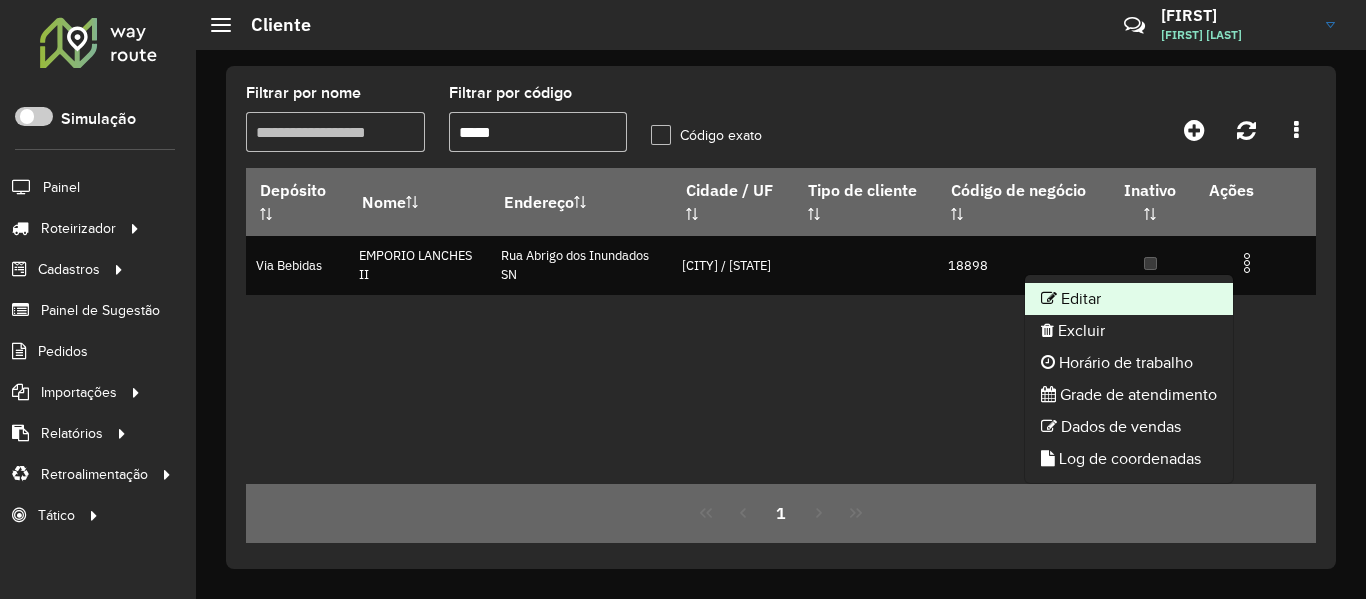 click on "Editar" 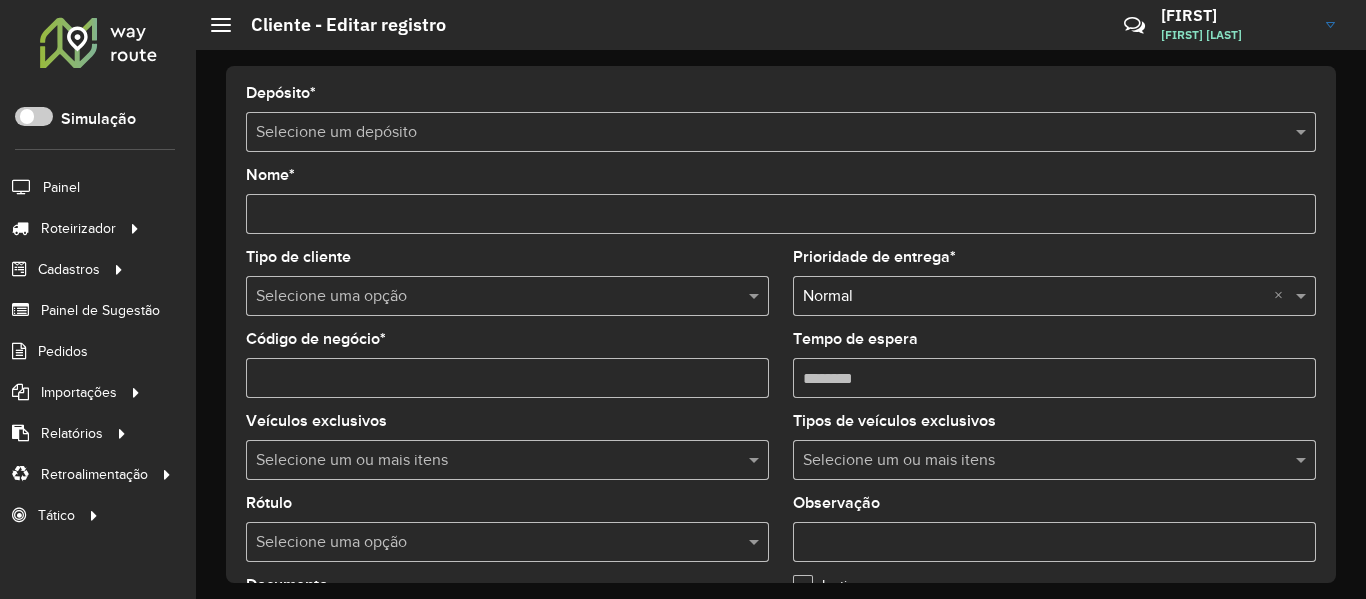 type on "**********" 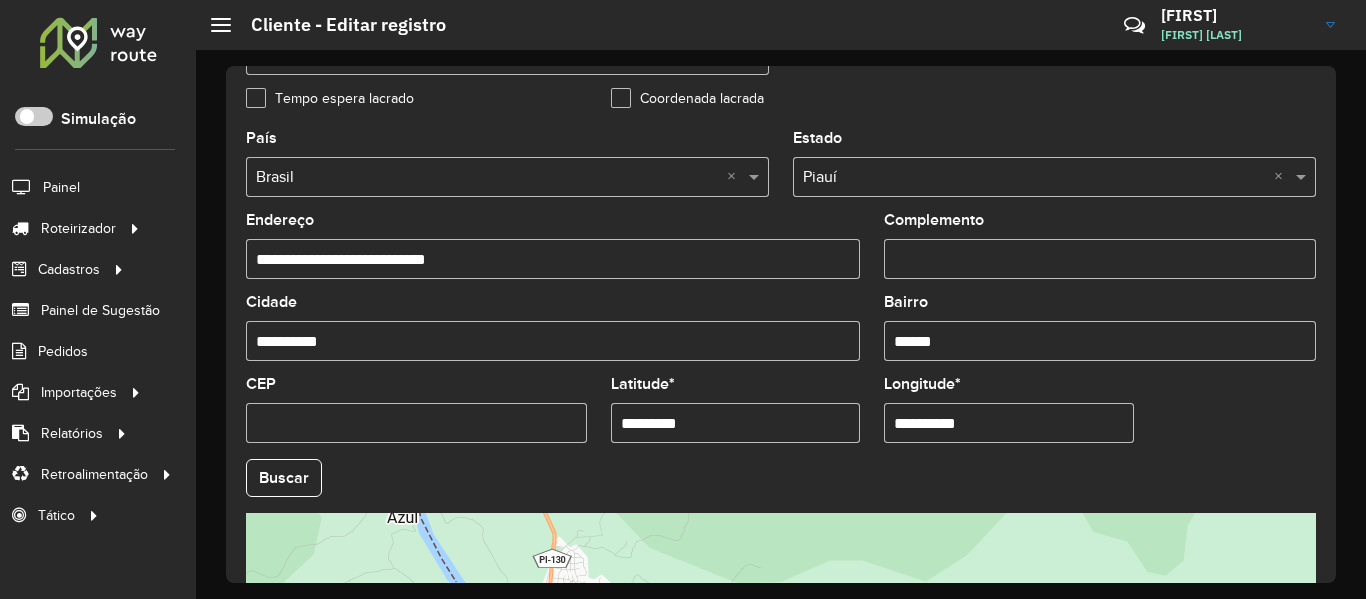 scroll, scrollTop: 589, scrollLeft: 0, axis: vertical 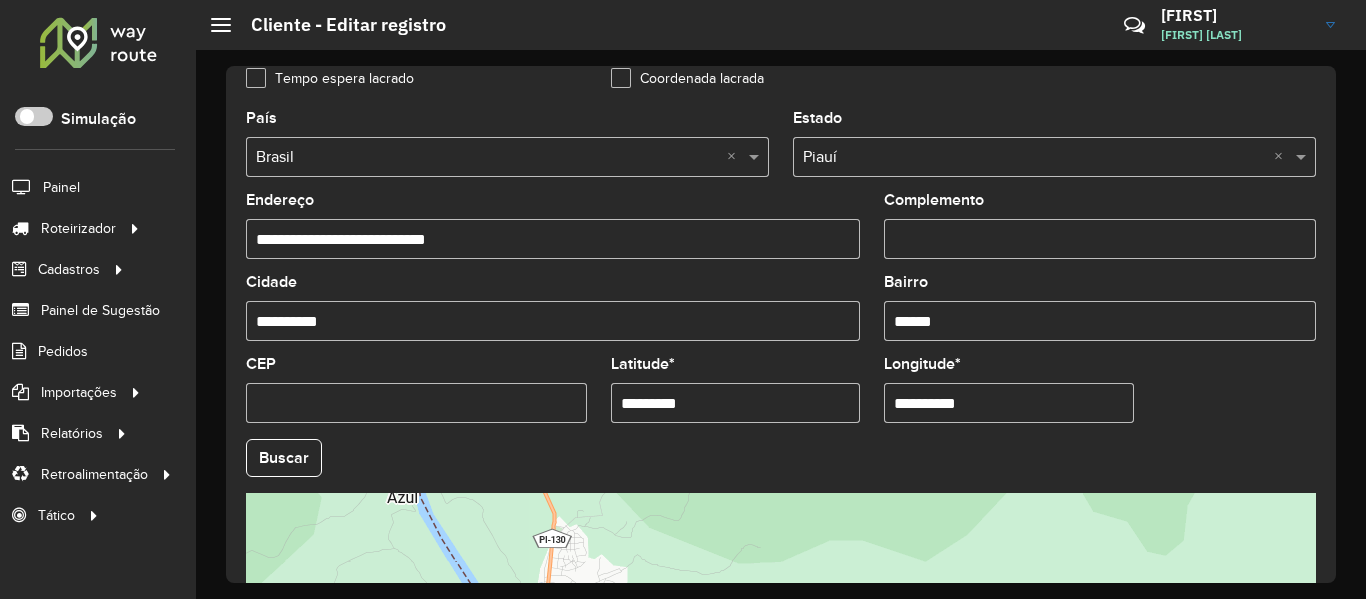 click on "Cliente - Editar registro  Críticas? Dúvidas? Elogios? Sugestões? Entre em contato conosco!  [FIRST] [FIRST]  [LAST]" 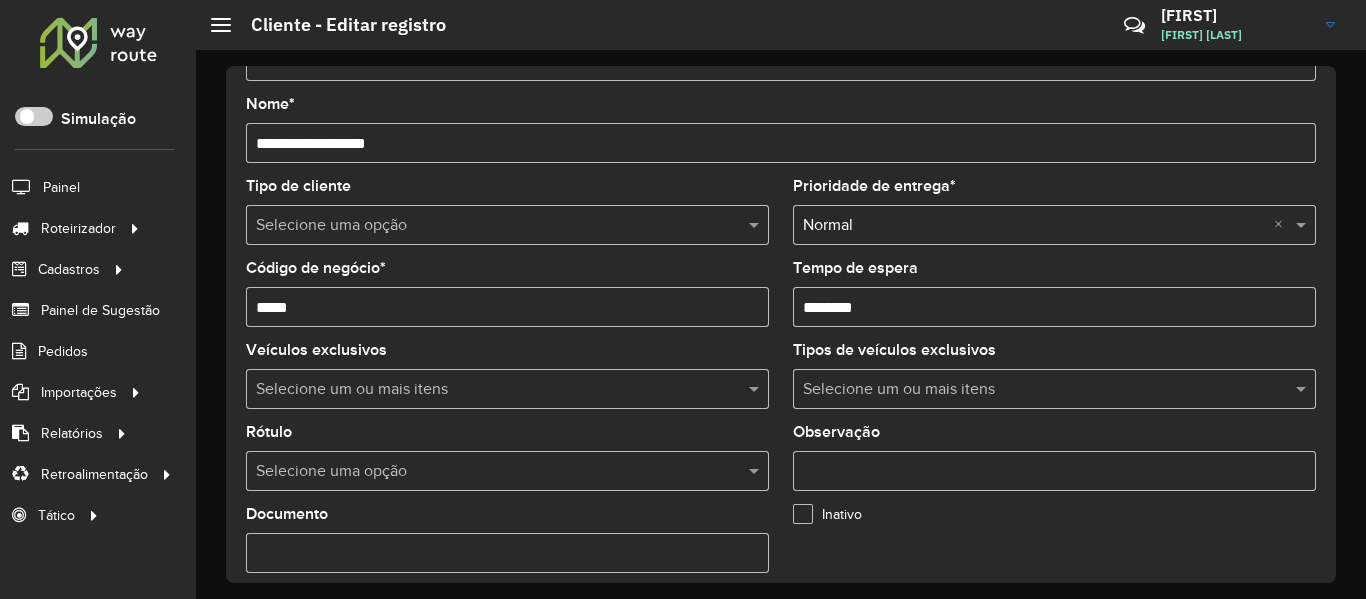 scroll, scrollTop: 0, scrollLeft: 0, axis: both 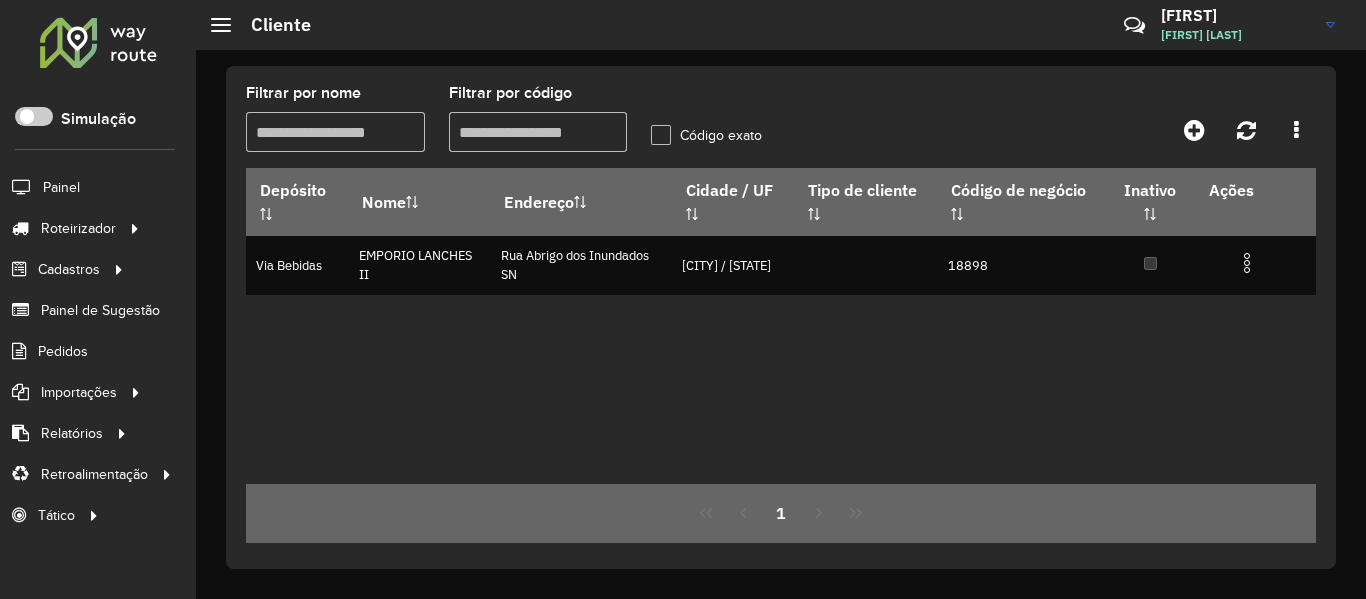 click on "Depósito   Nome   Endereço   [CITY] / [STATE]   Tipo de cliente   Código de negócio   Inativo   Ações   Via Bebidas   EMPORIO LANCHES II   Rua Abrigo dos Inundados SN  PALMEIRAS / [STATE]      18898" at bounding box center (781, 326) 